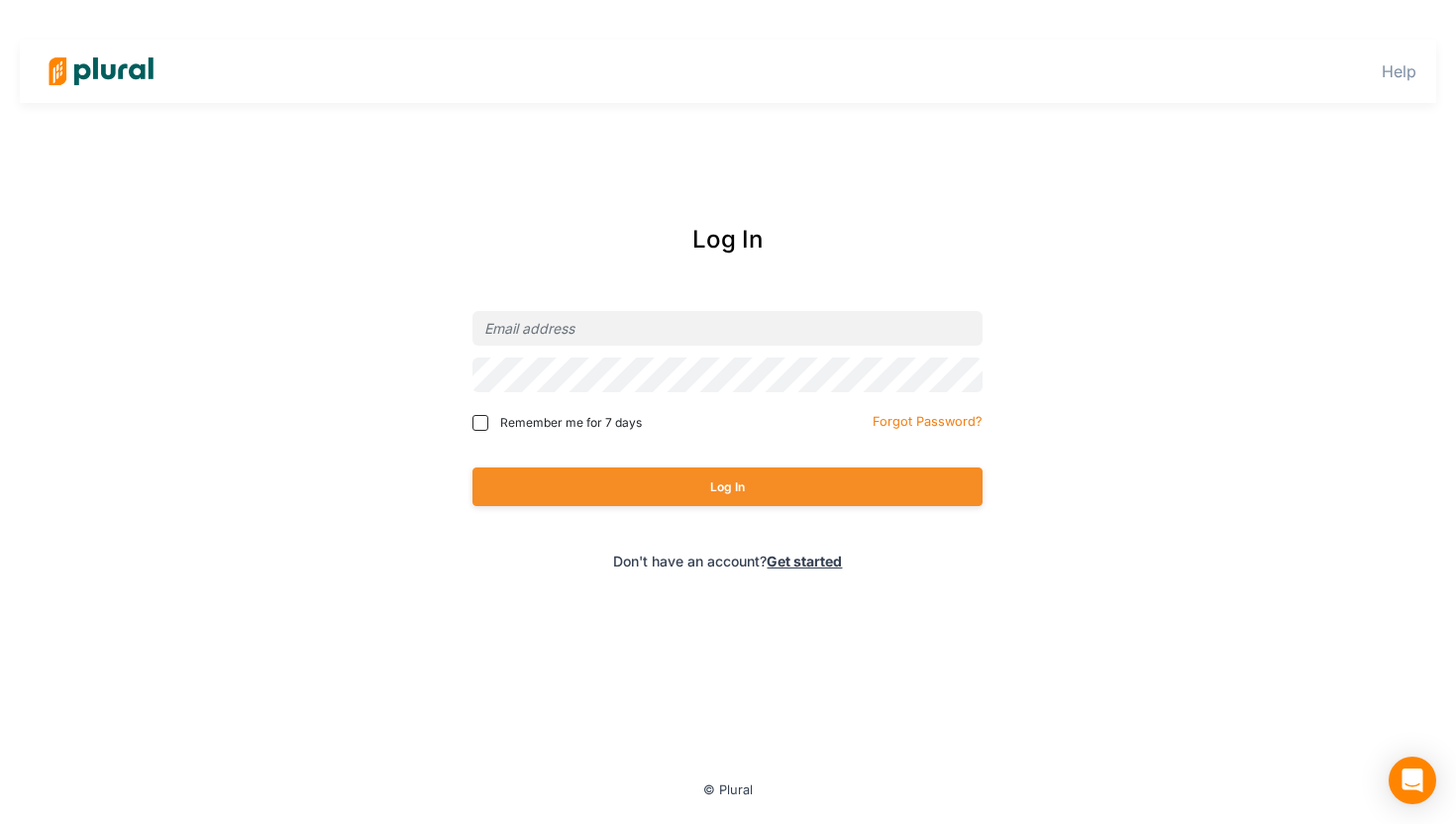 scroll, scrollTop: 0, scrollLeft: 0, axis: both 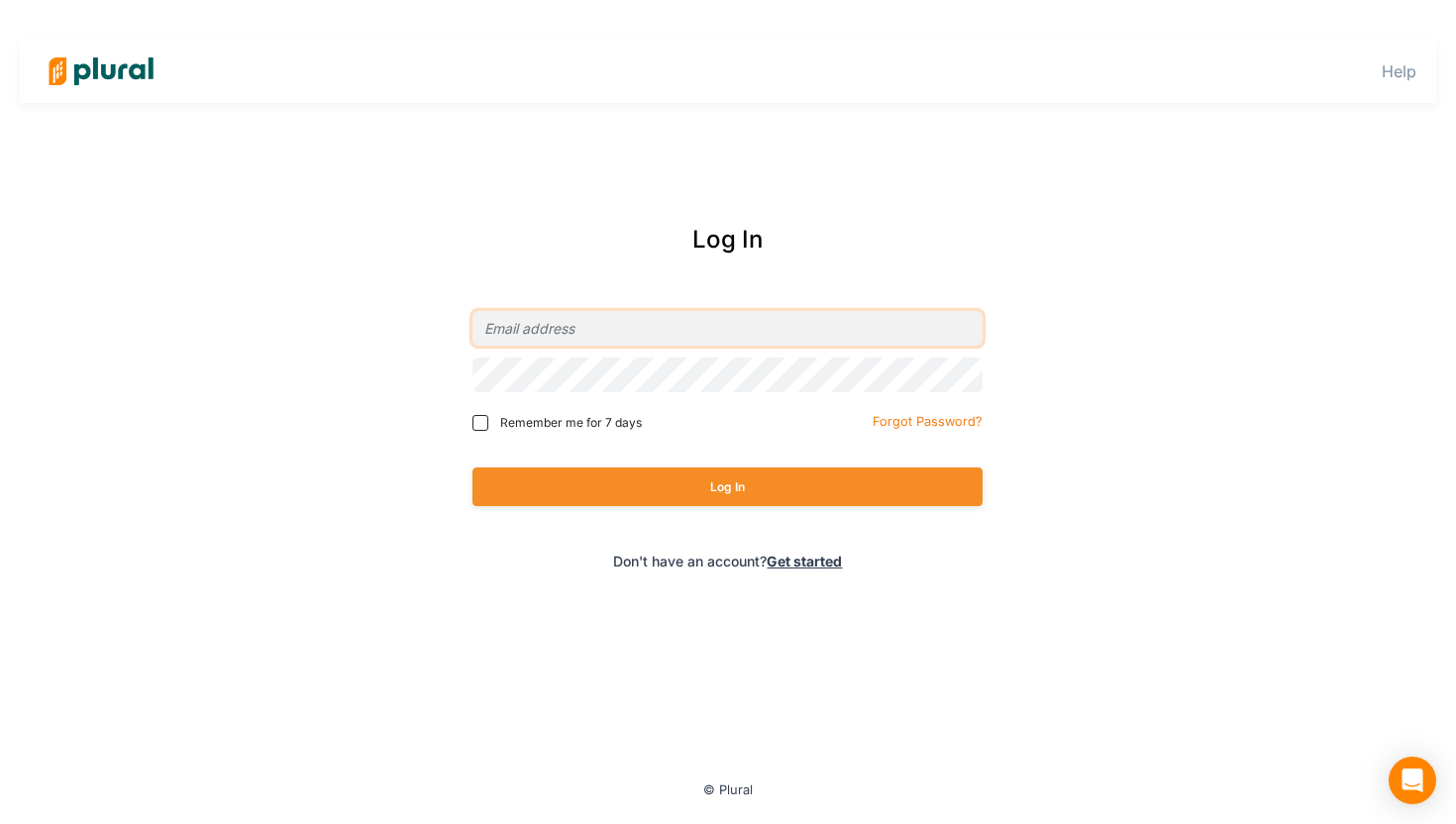 click at bounding box center (727, 328) 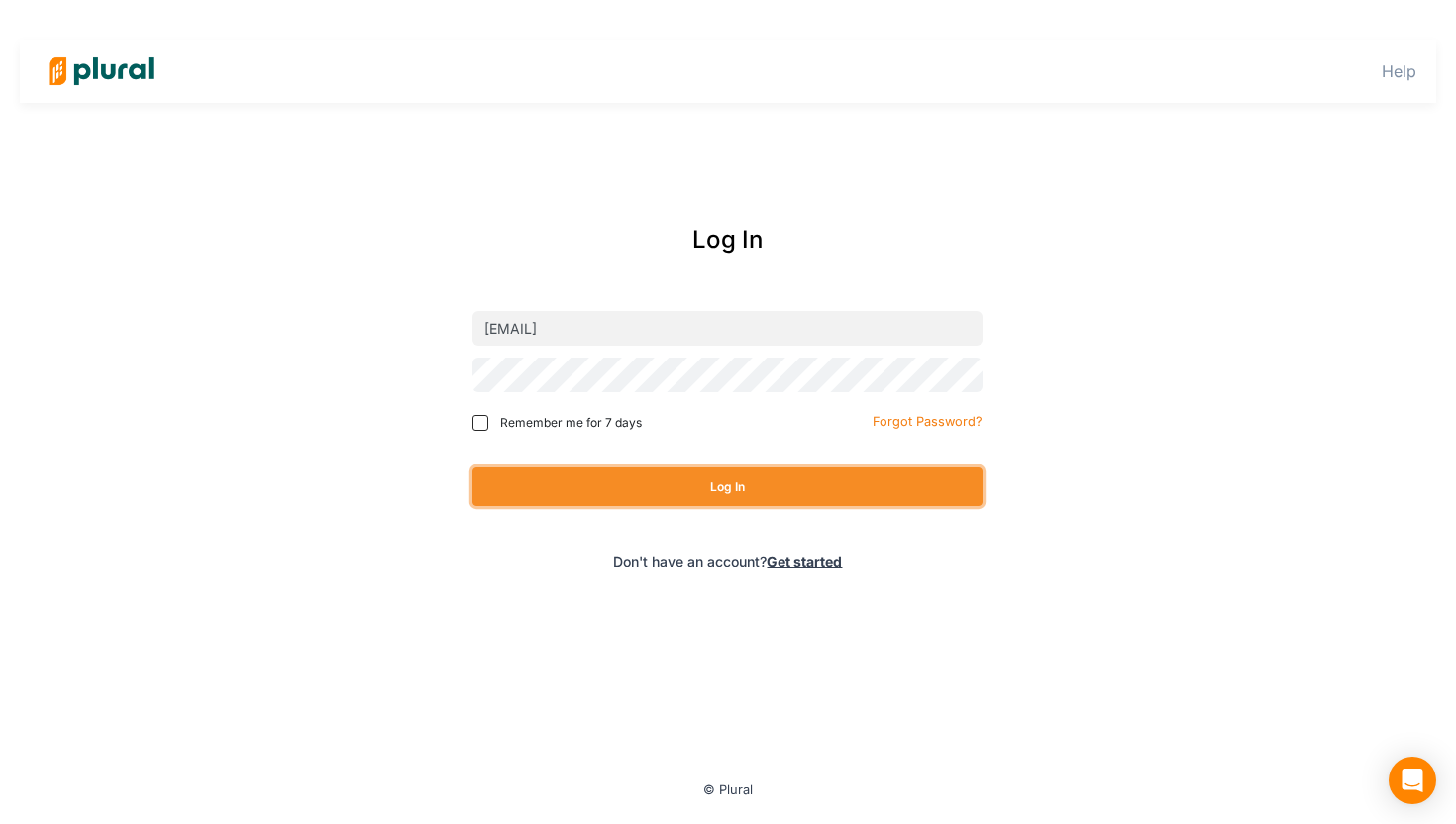 click on "Log In" at bounding box center [727, 486] 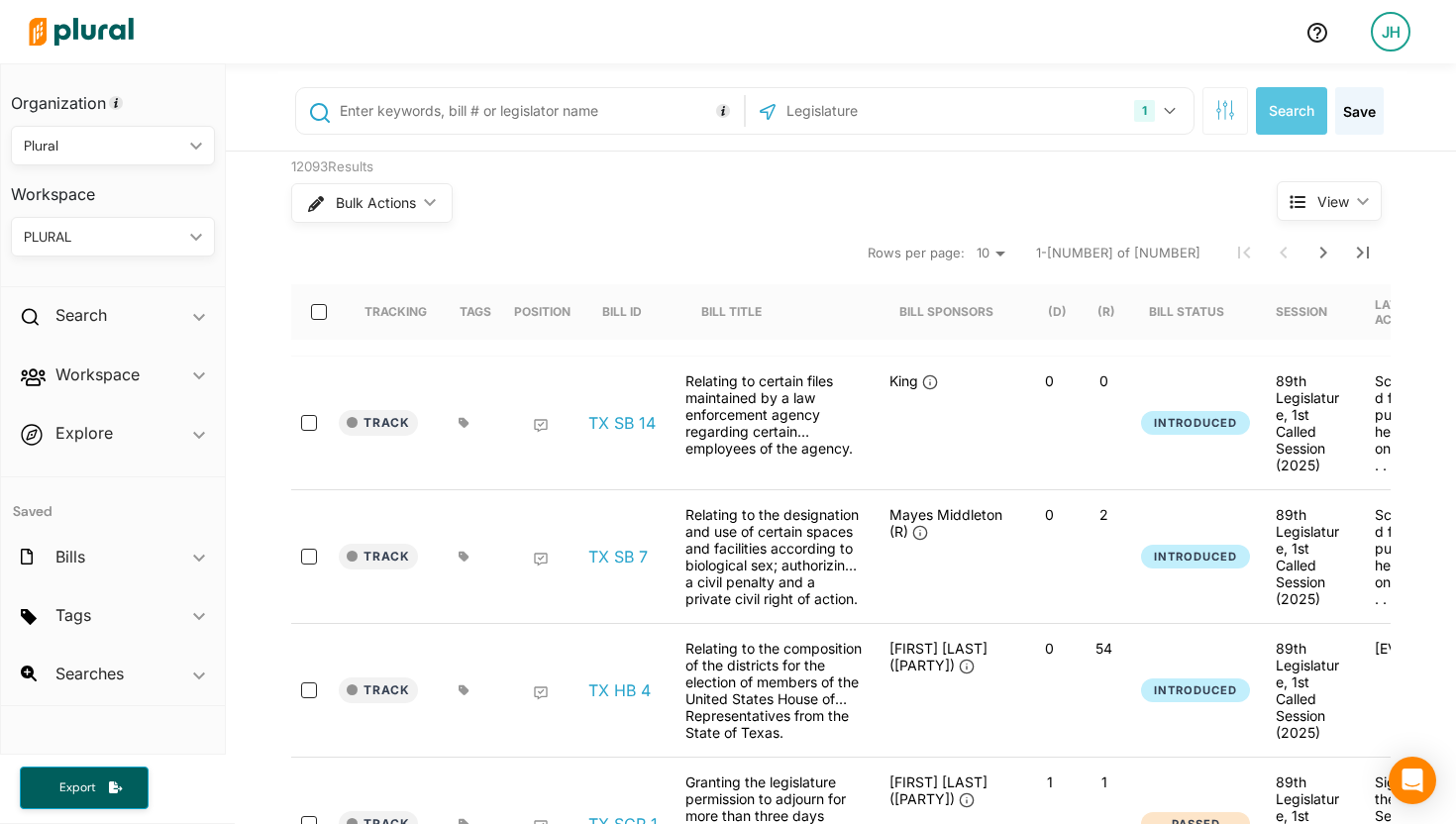 click on "JH" at bounding box center [1391, 32] 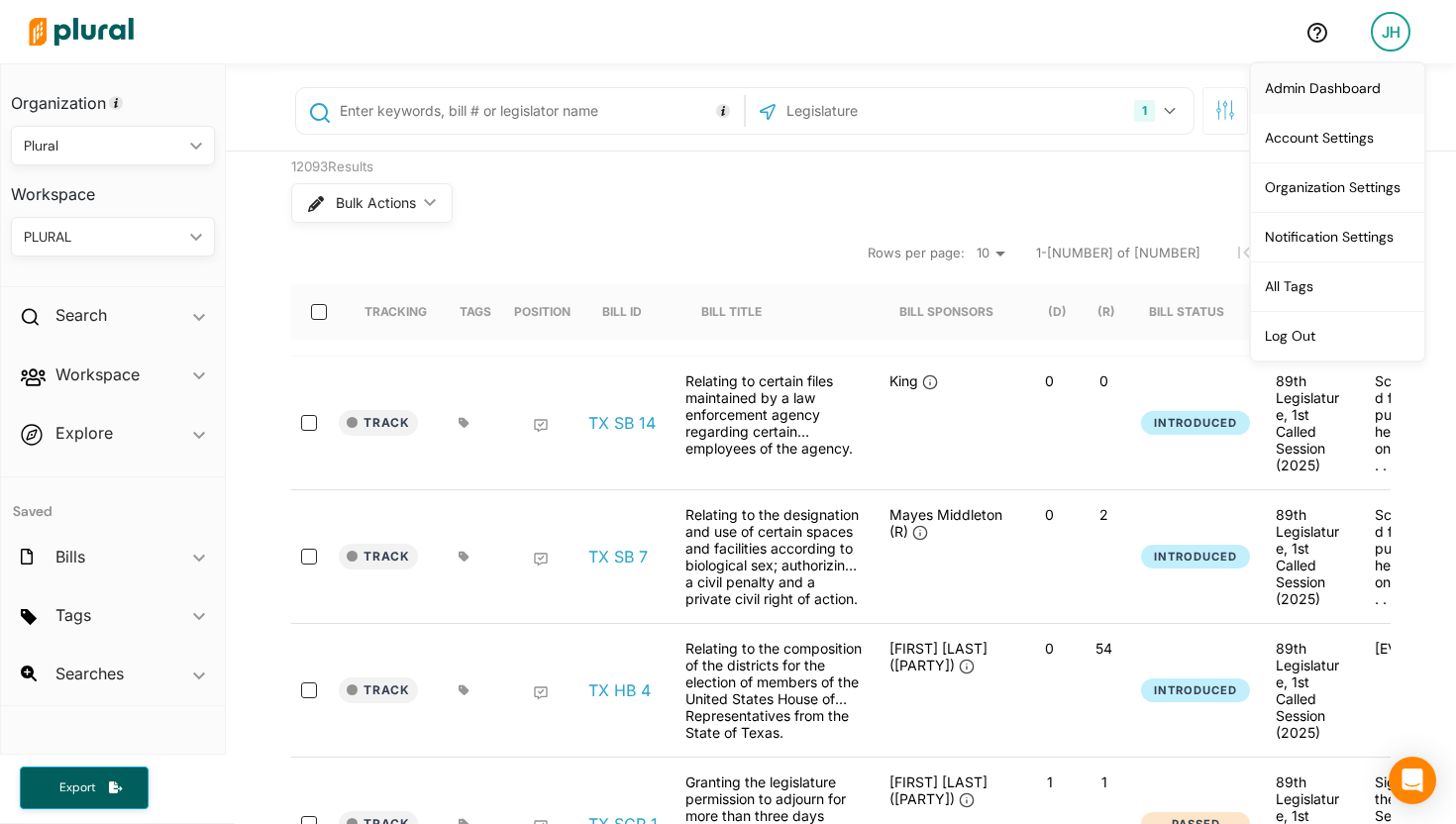 click on "Admin Dashboard" at bounding box center (1337, 88) 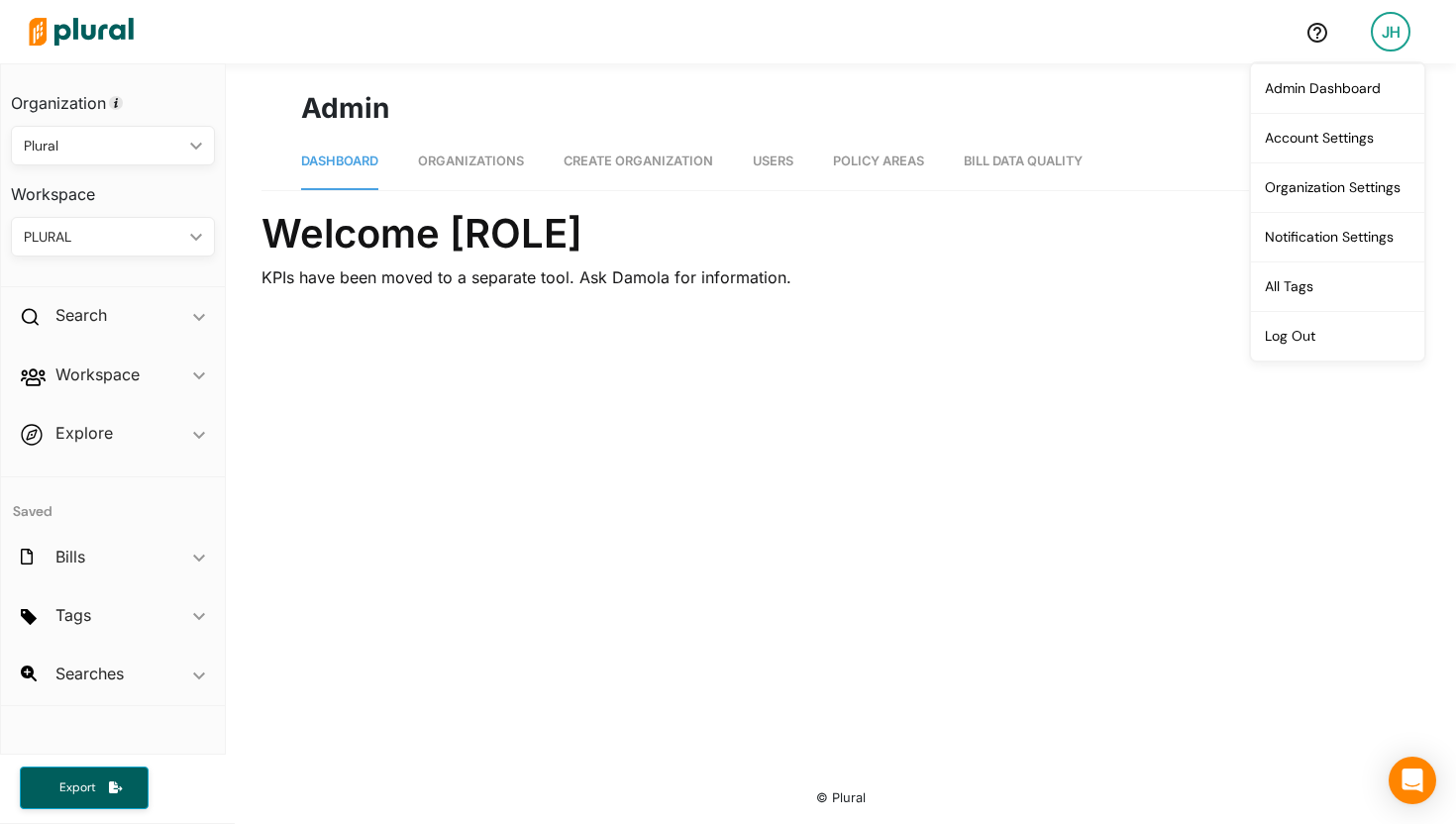 click on "Organizations" at bounding box center [470, 161] 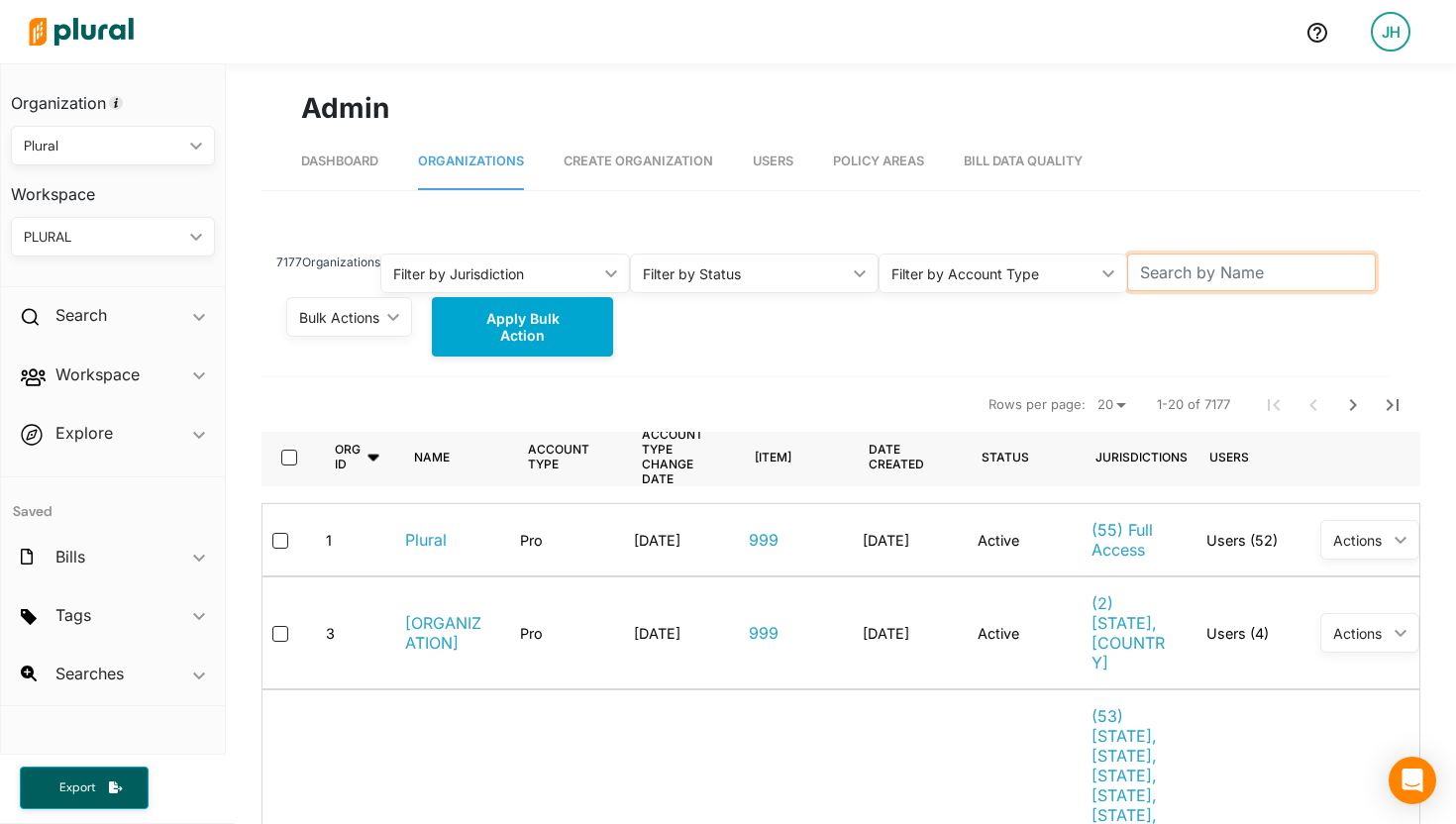 click at bounding box center (1251, 272) 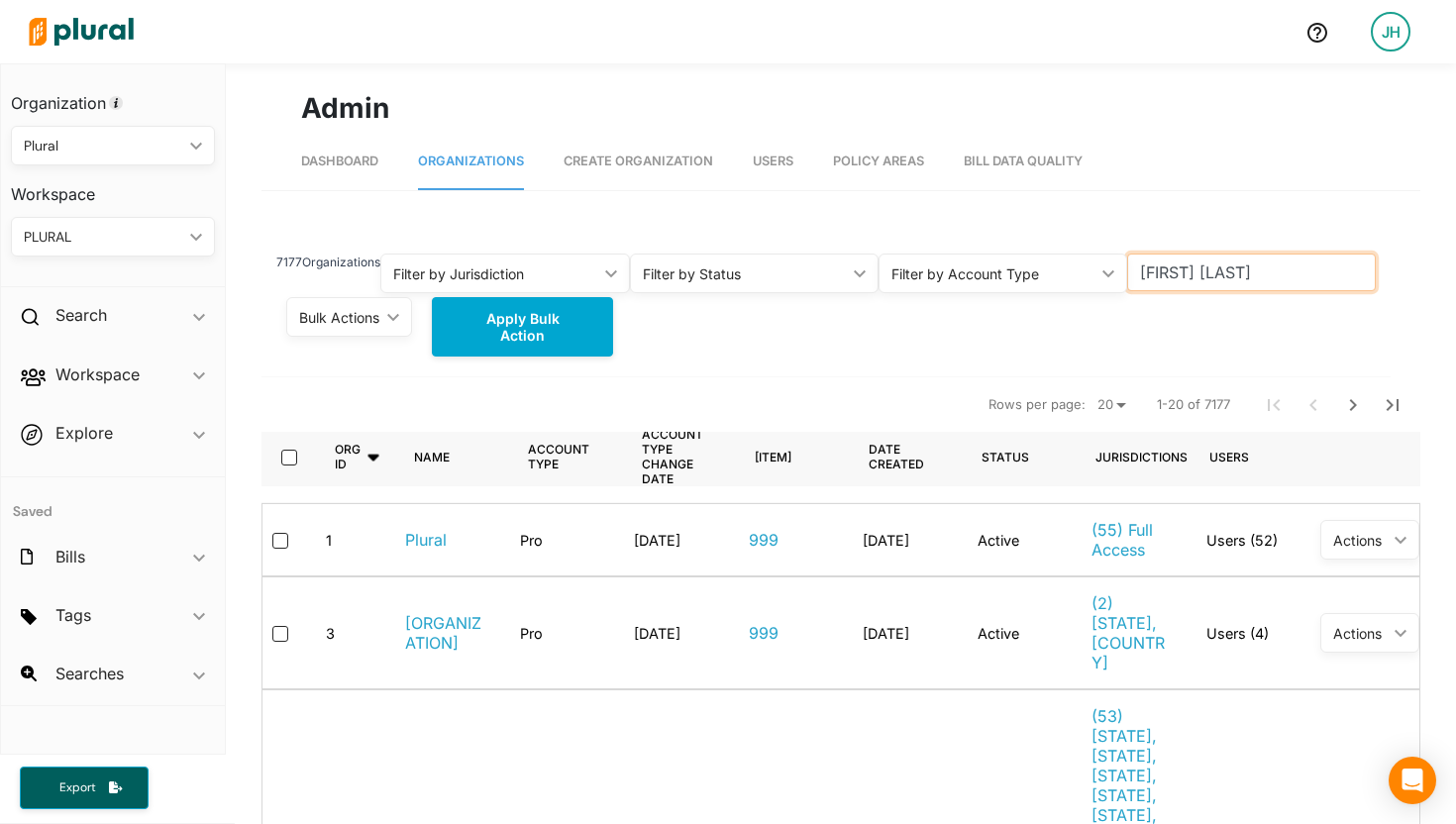 type on "[FIRST] [LAST]" 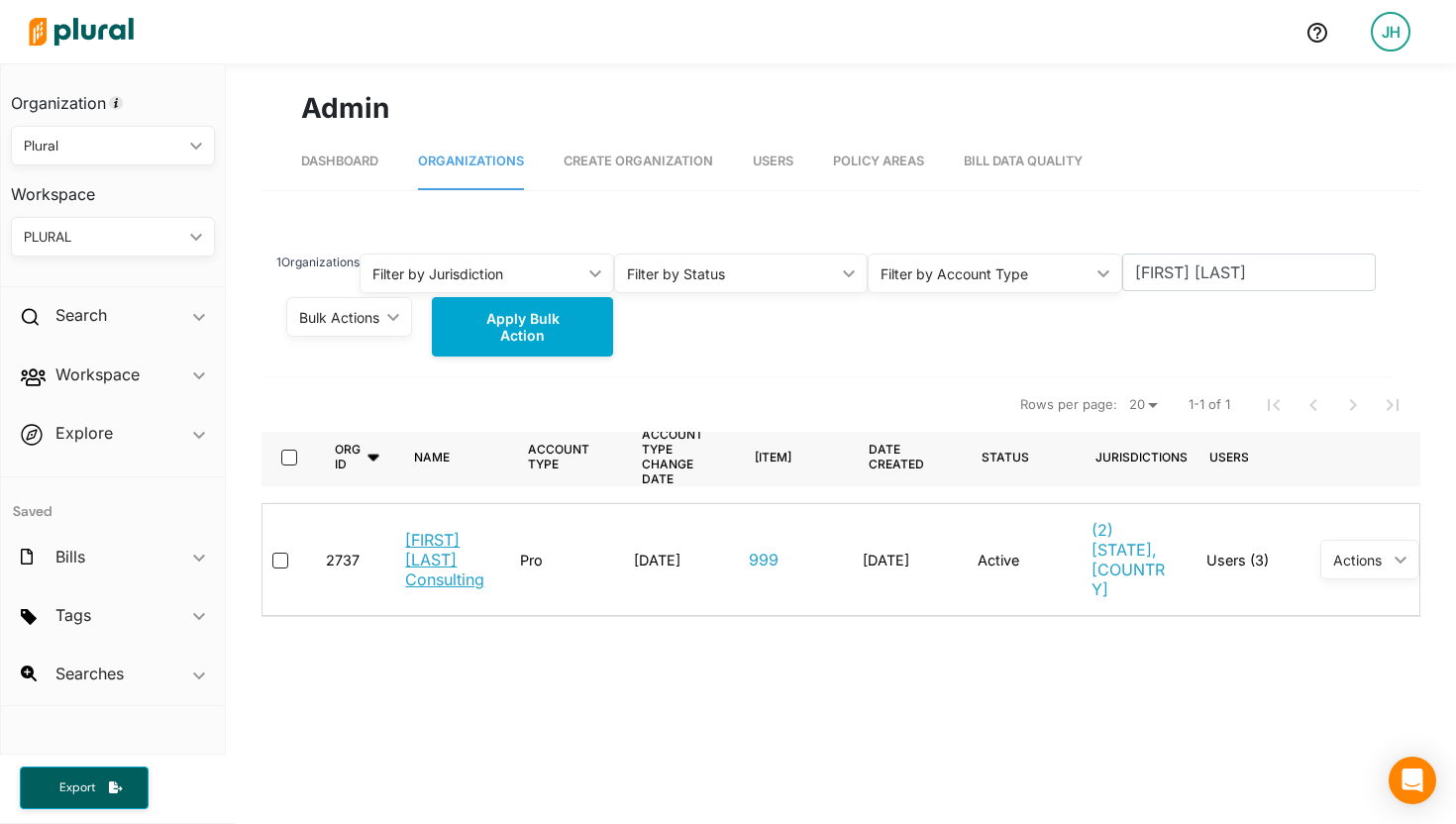 click on "[FIRST] [LAST] Consulting" at bounding box center [447, 560] 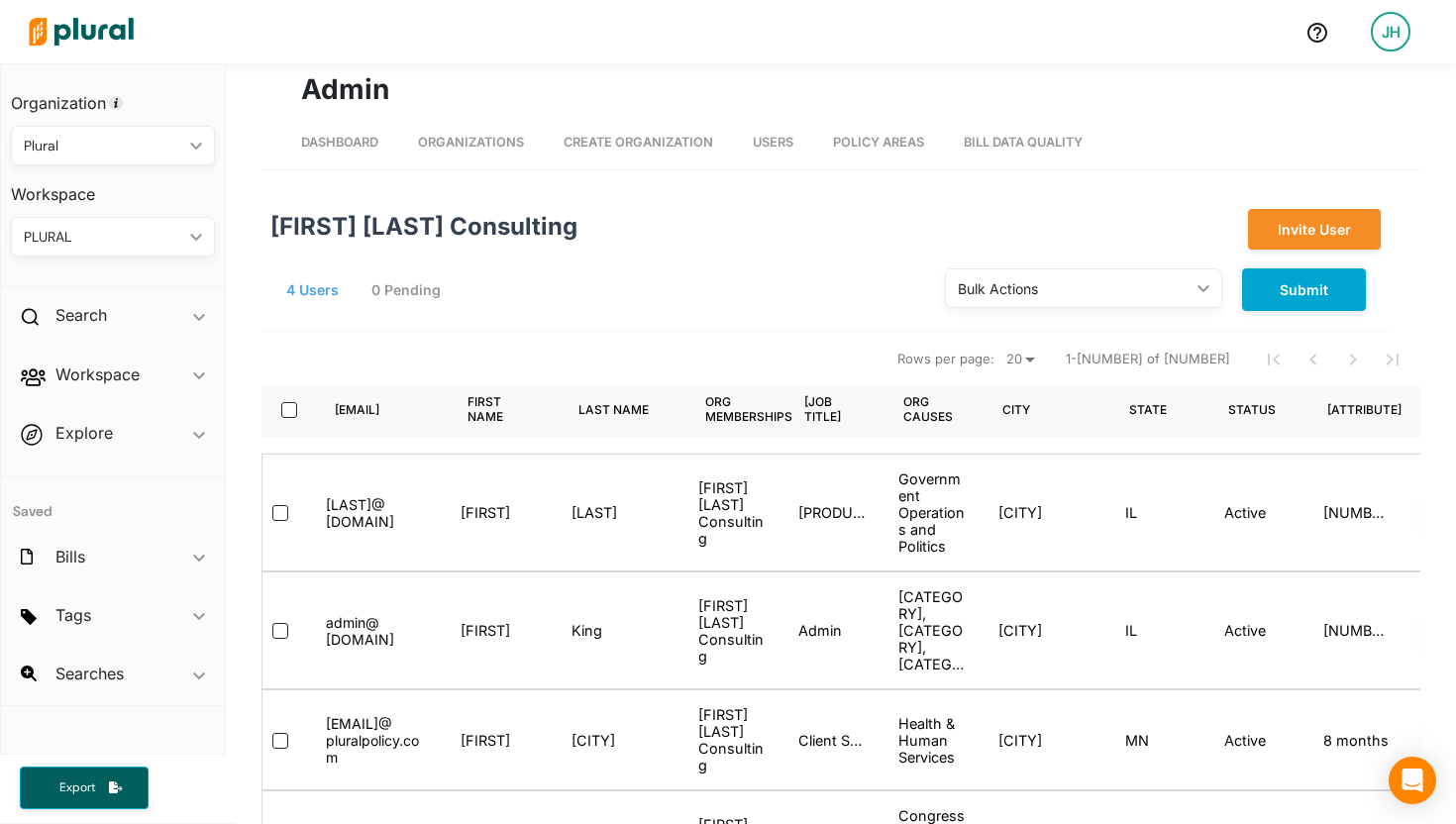 scroll, scrollTop: 0, scrollLeft: 0, axis: both 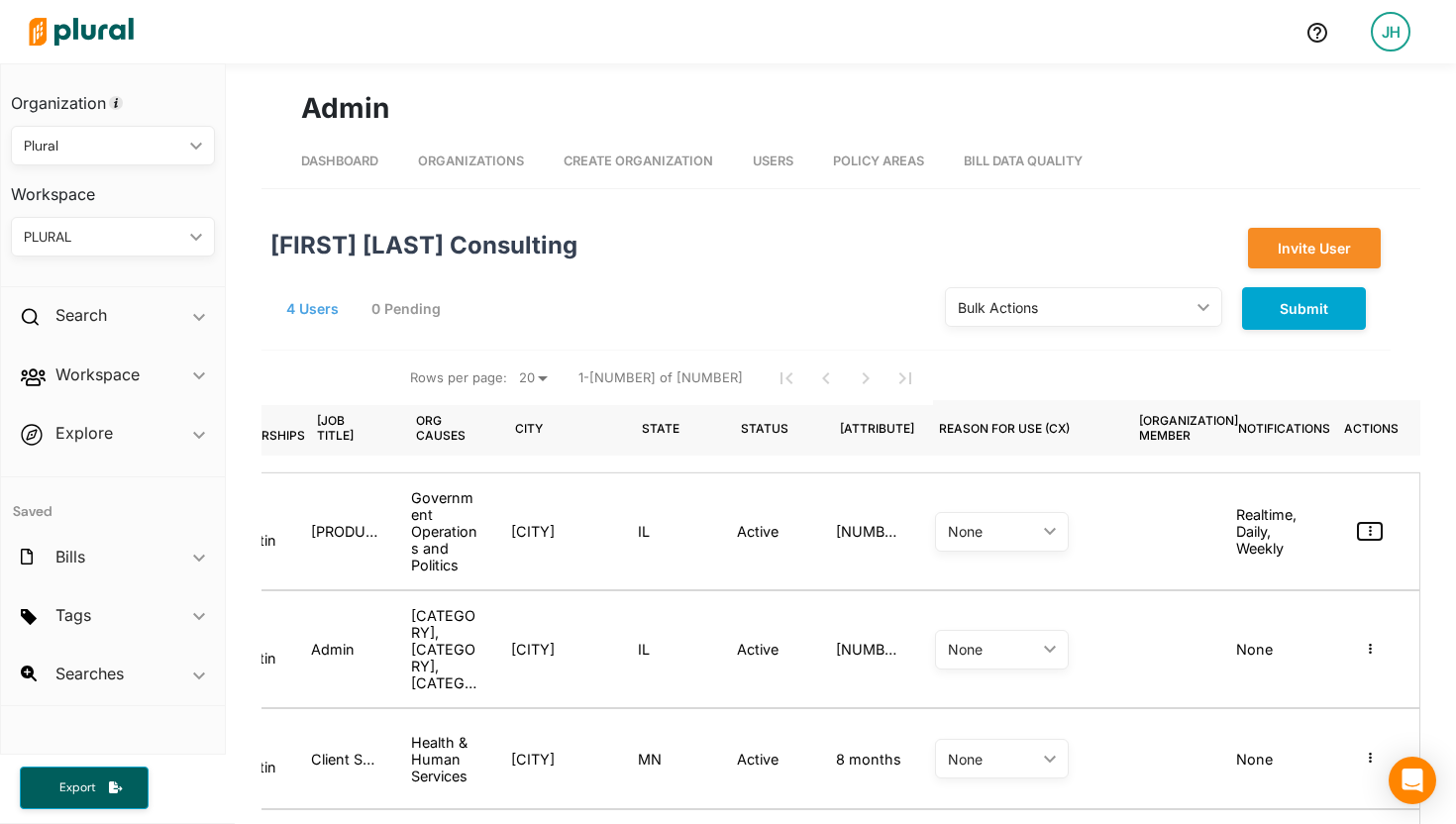 click at bounding box center [1370, 531] 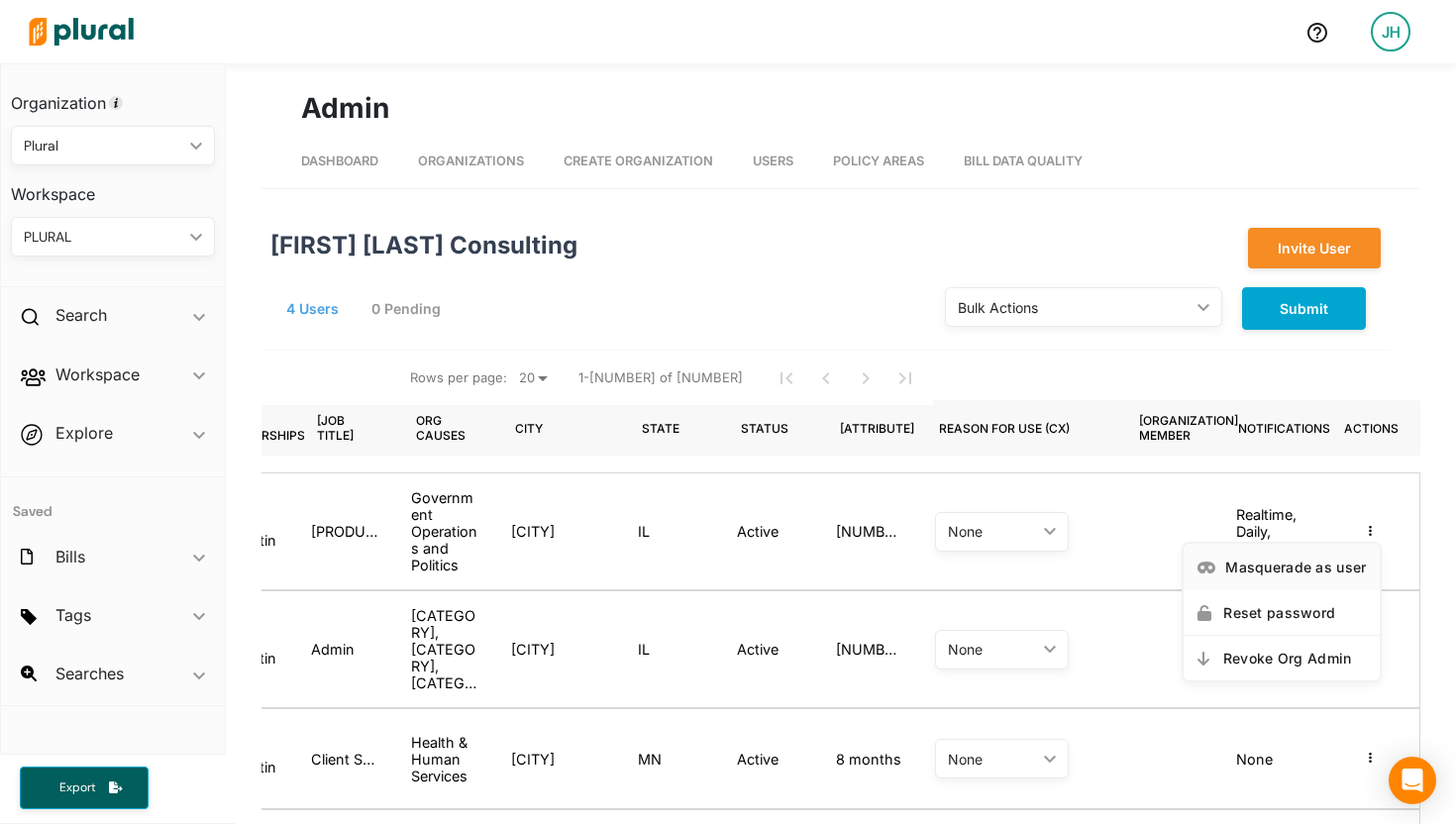 click on "Masquerade as user" at bounding box center (1296, 566) 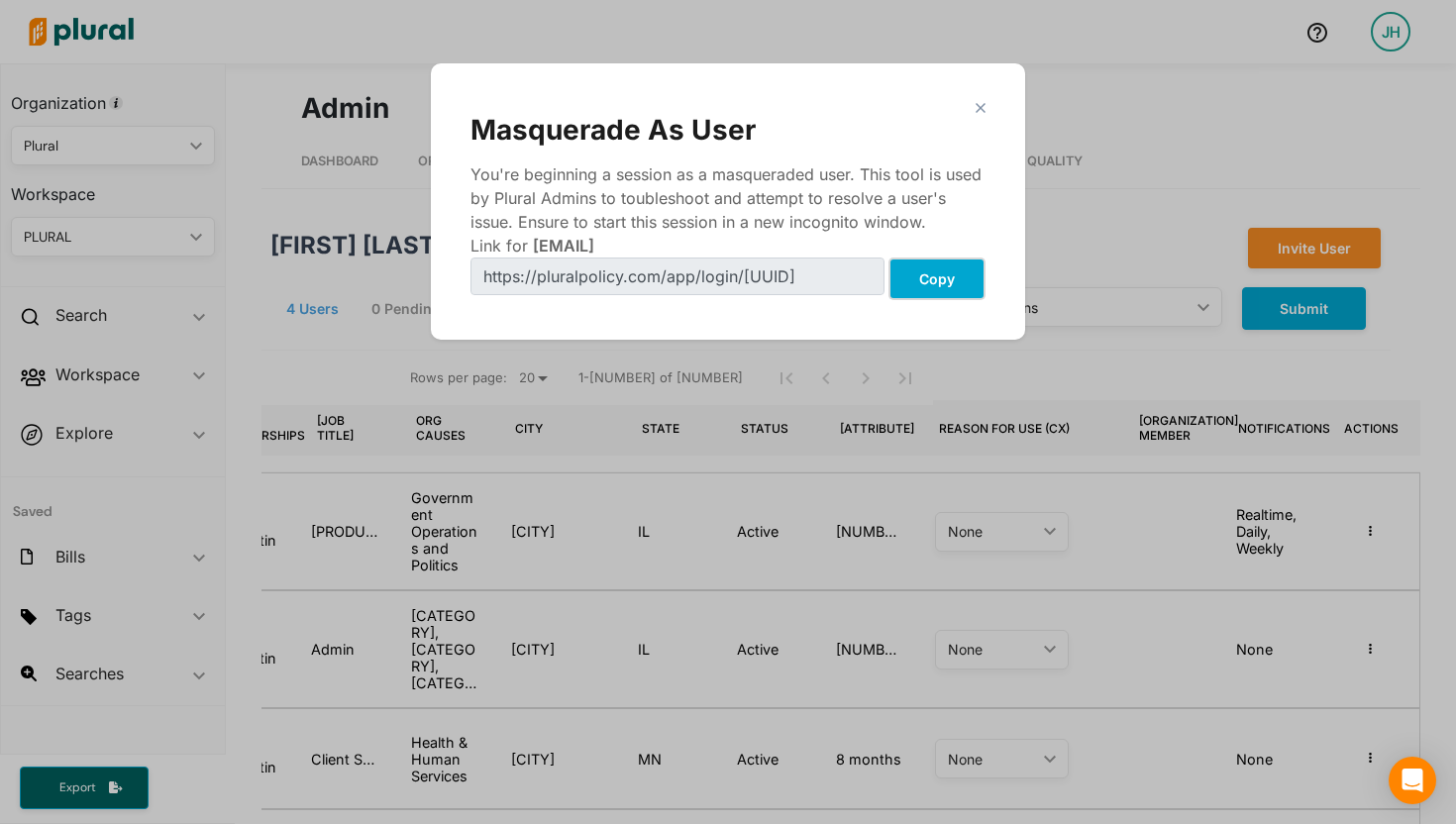 click on "Copy" at bounding box center (937, 278) 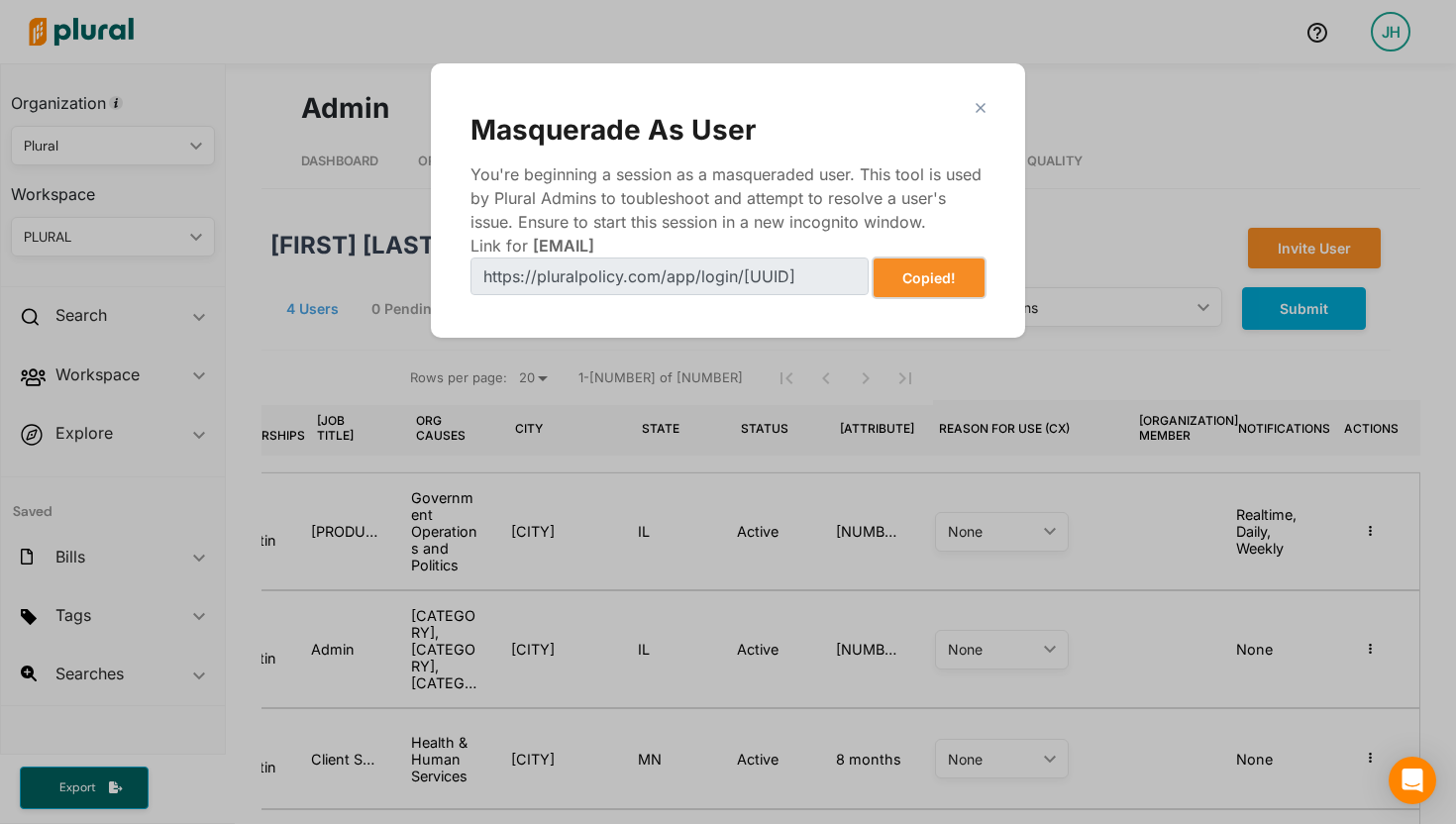 type 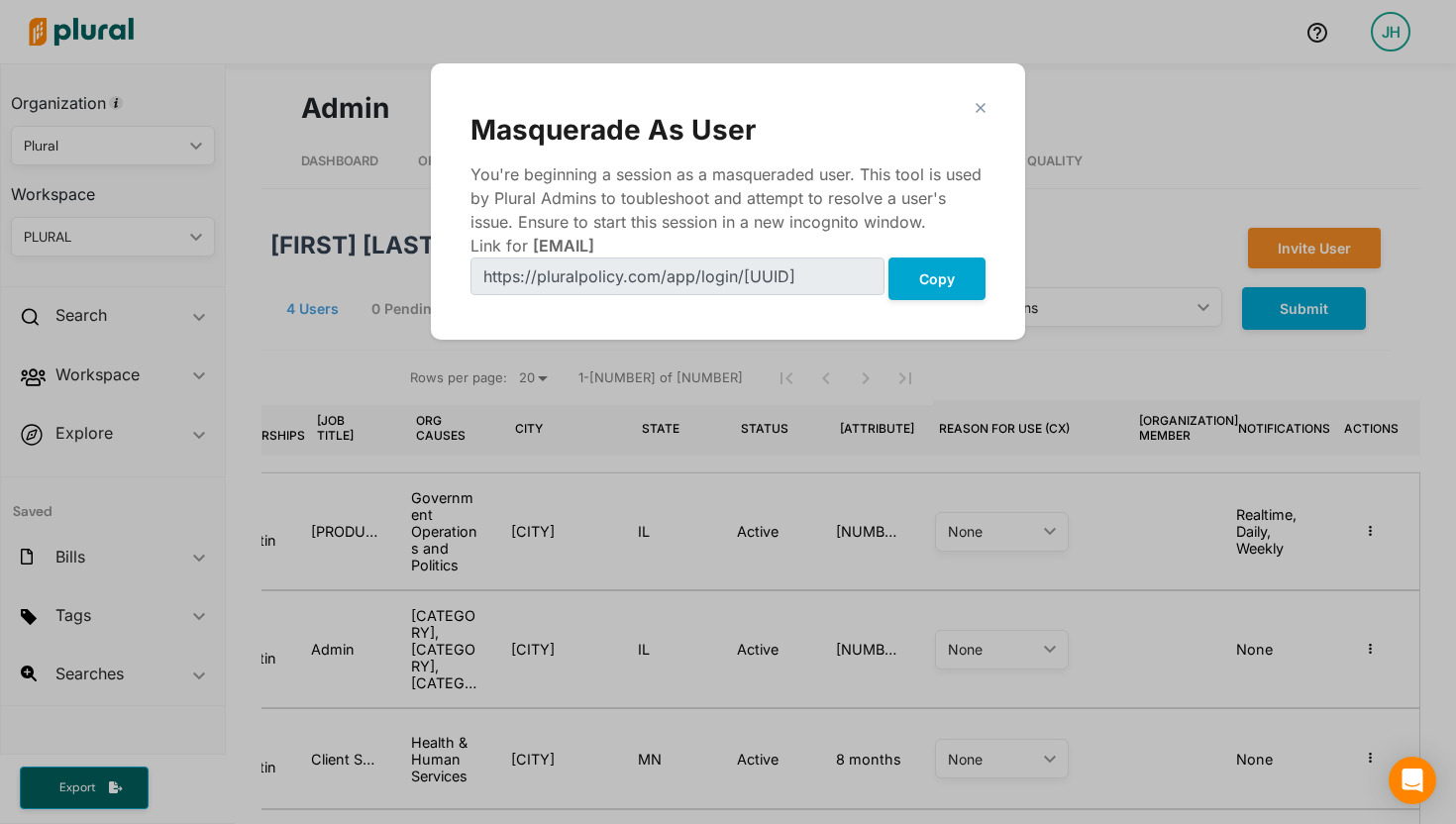 click 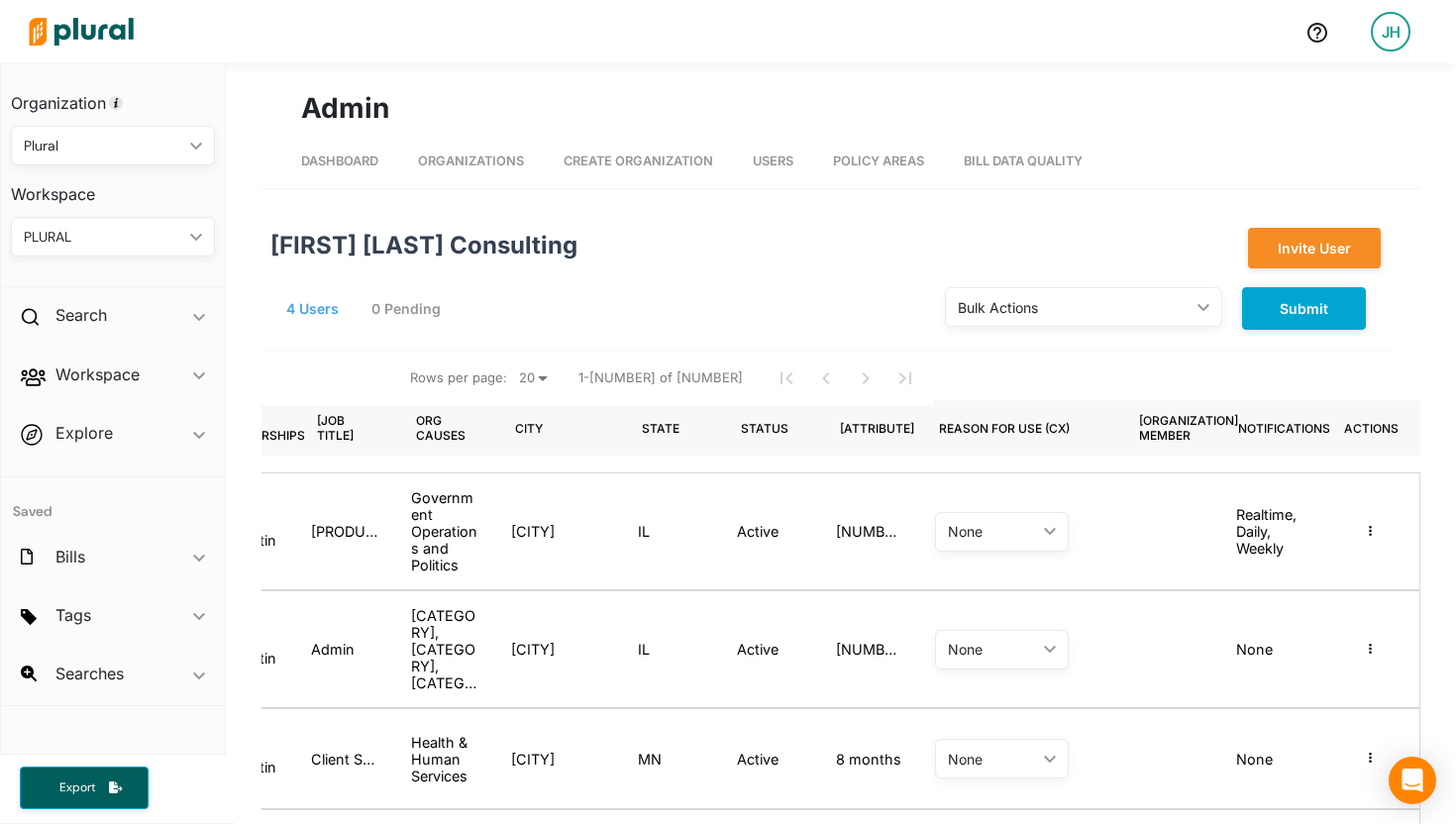 click on "JH" at bounding box center (1391, 32) 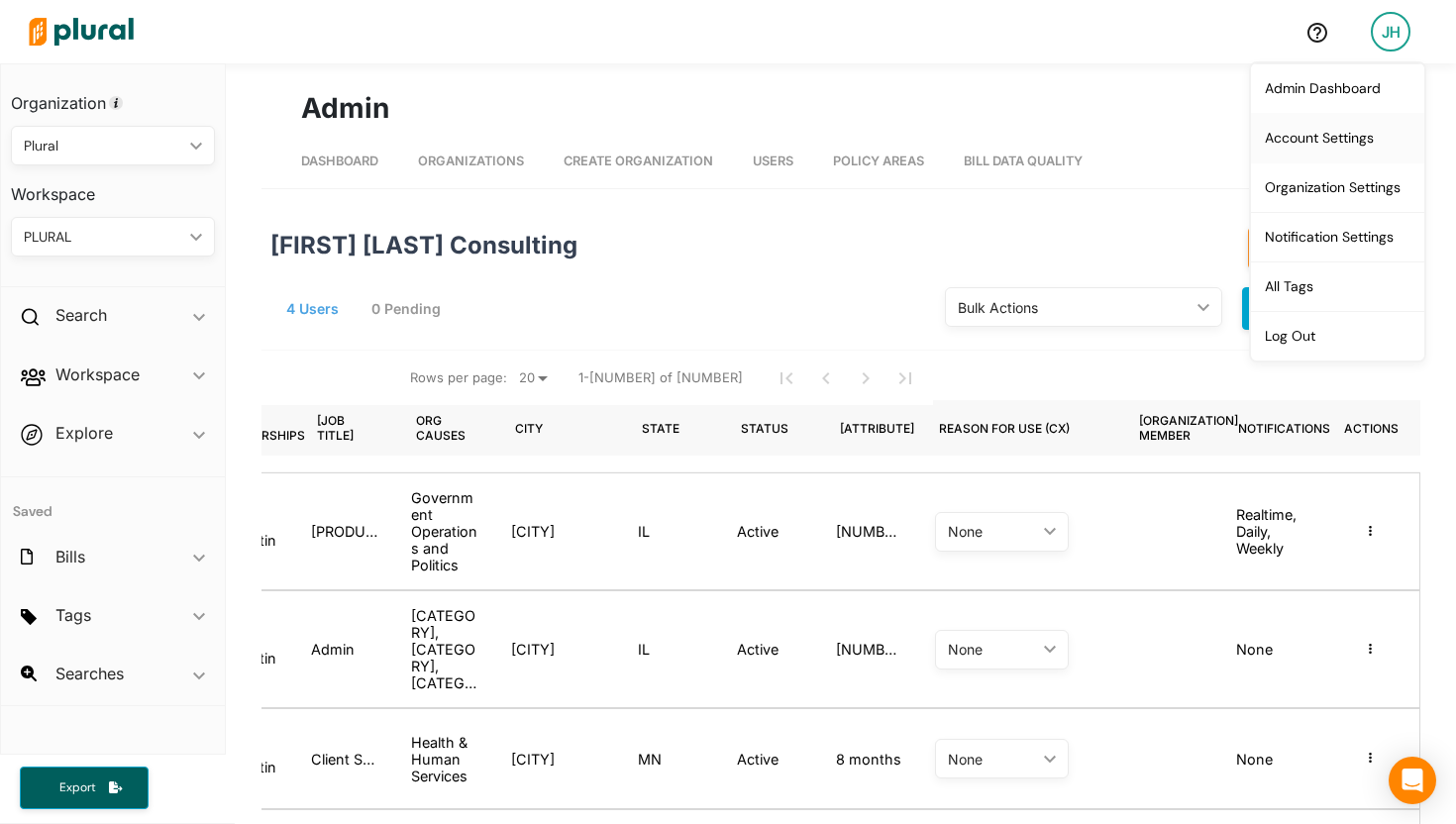 click on "Account Settings" at bounding box center (1337, 138) 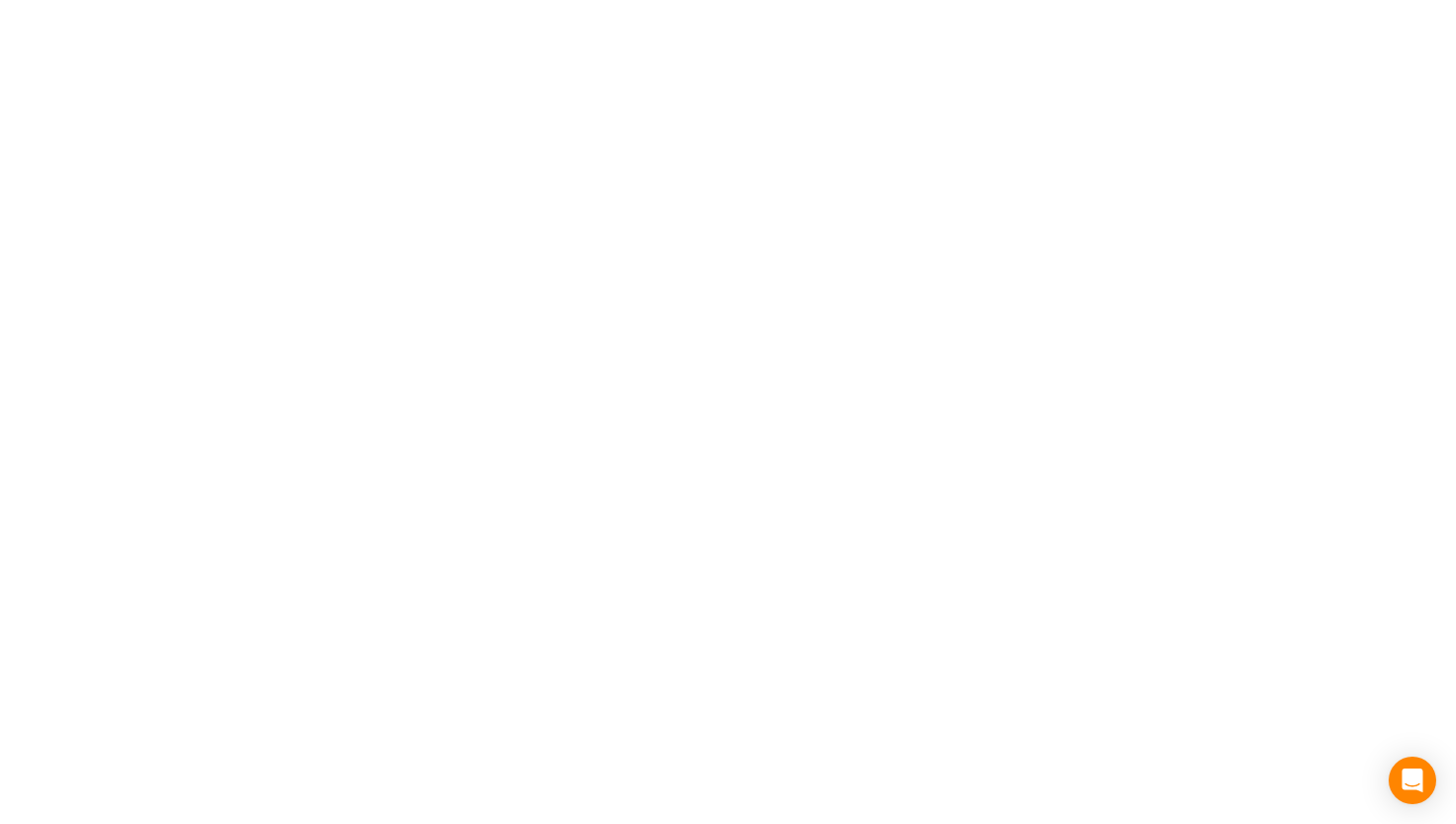 select on "MN" 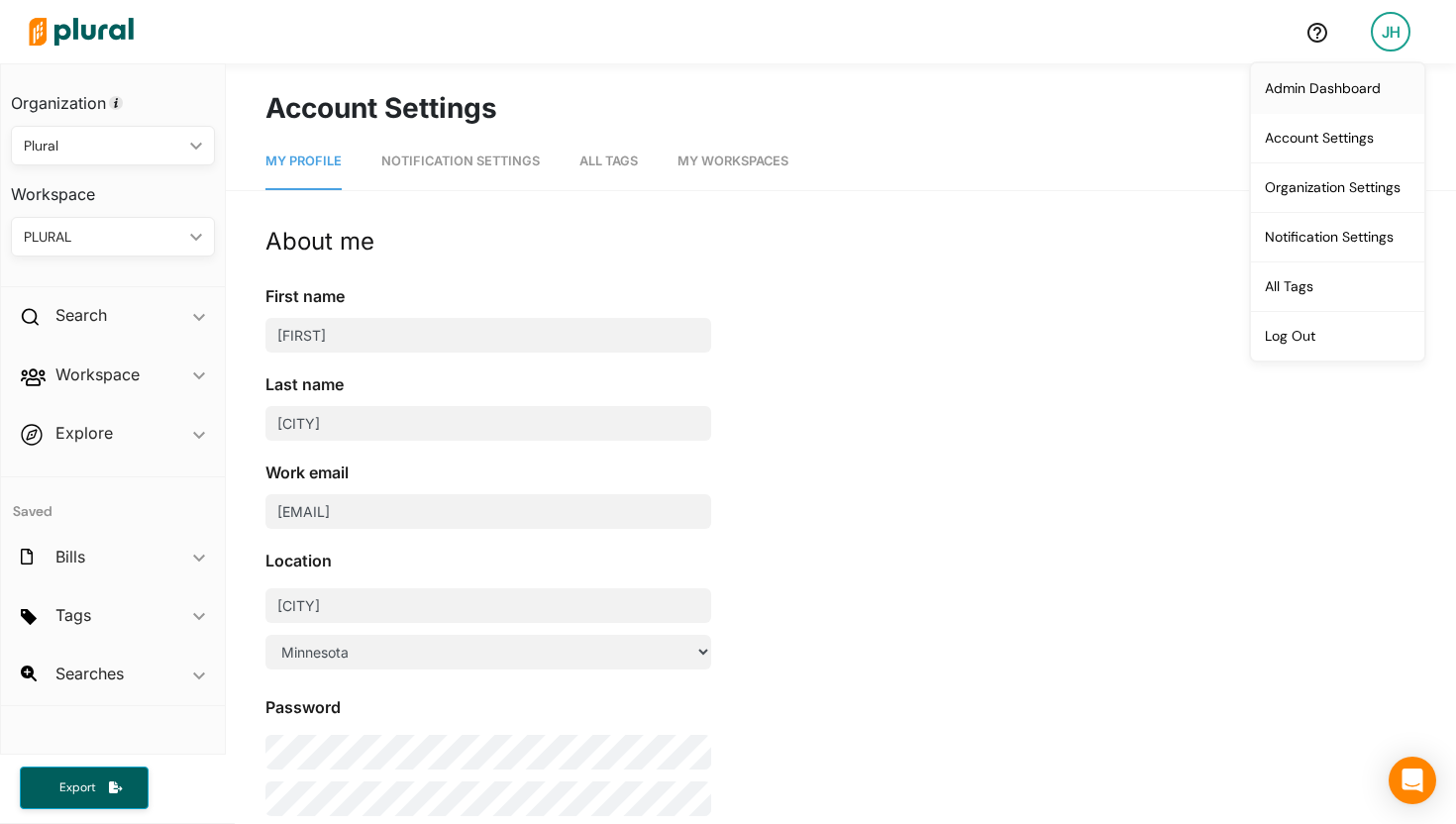 click on "Admin Dashboard" at bounding box center (1337, 88) 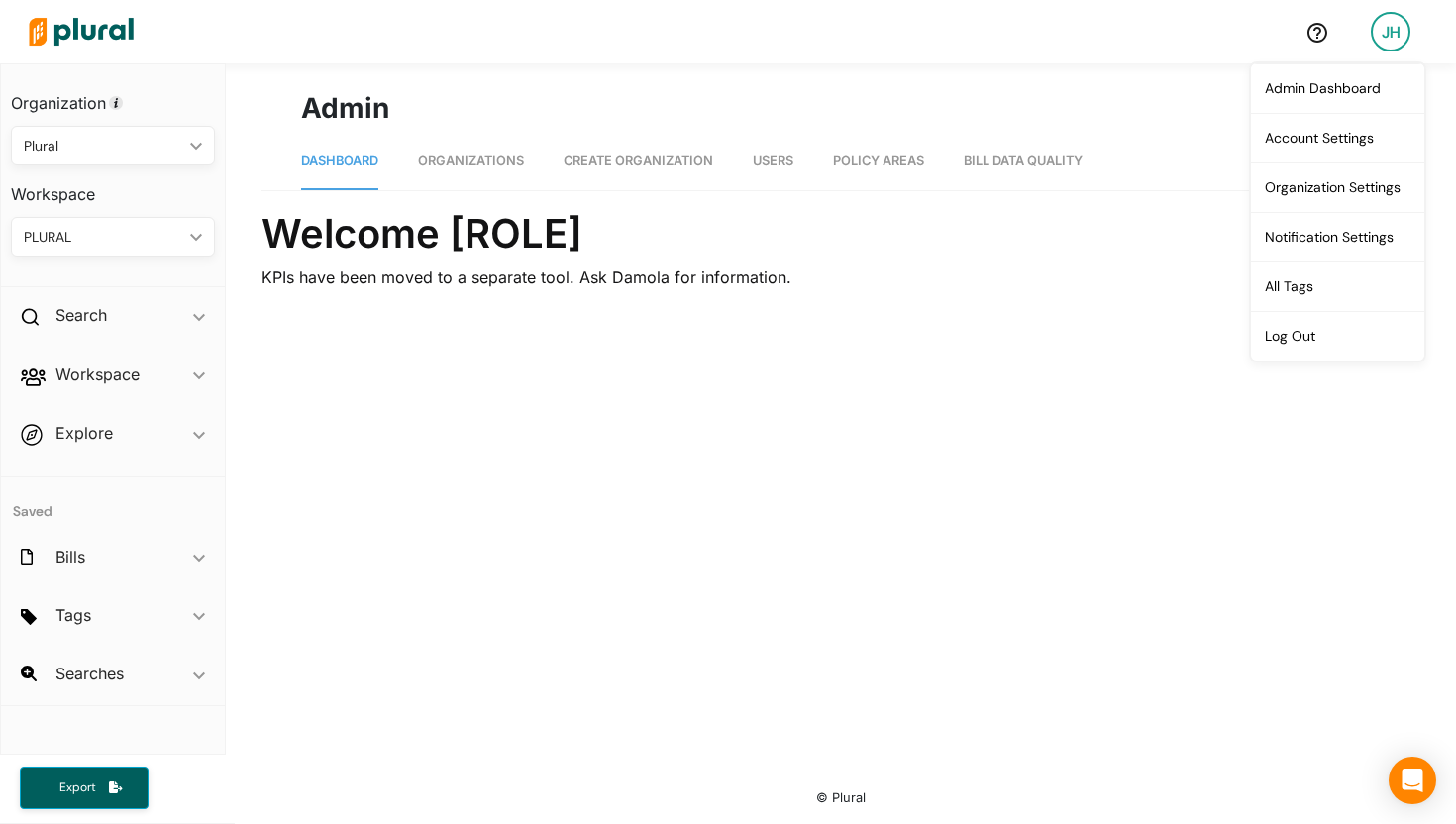click on "Organizations" at bounding box center (470, 161) 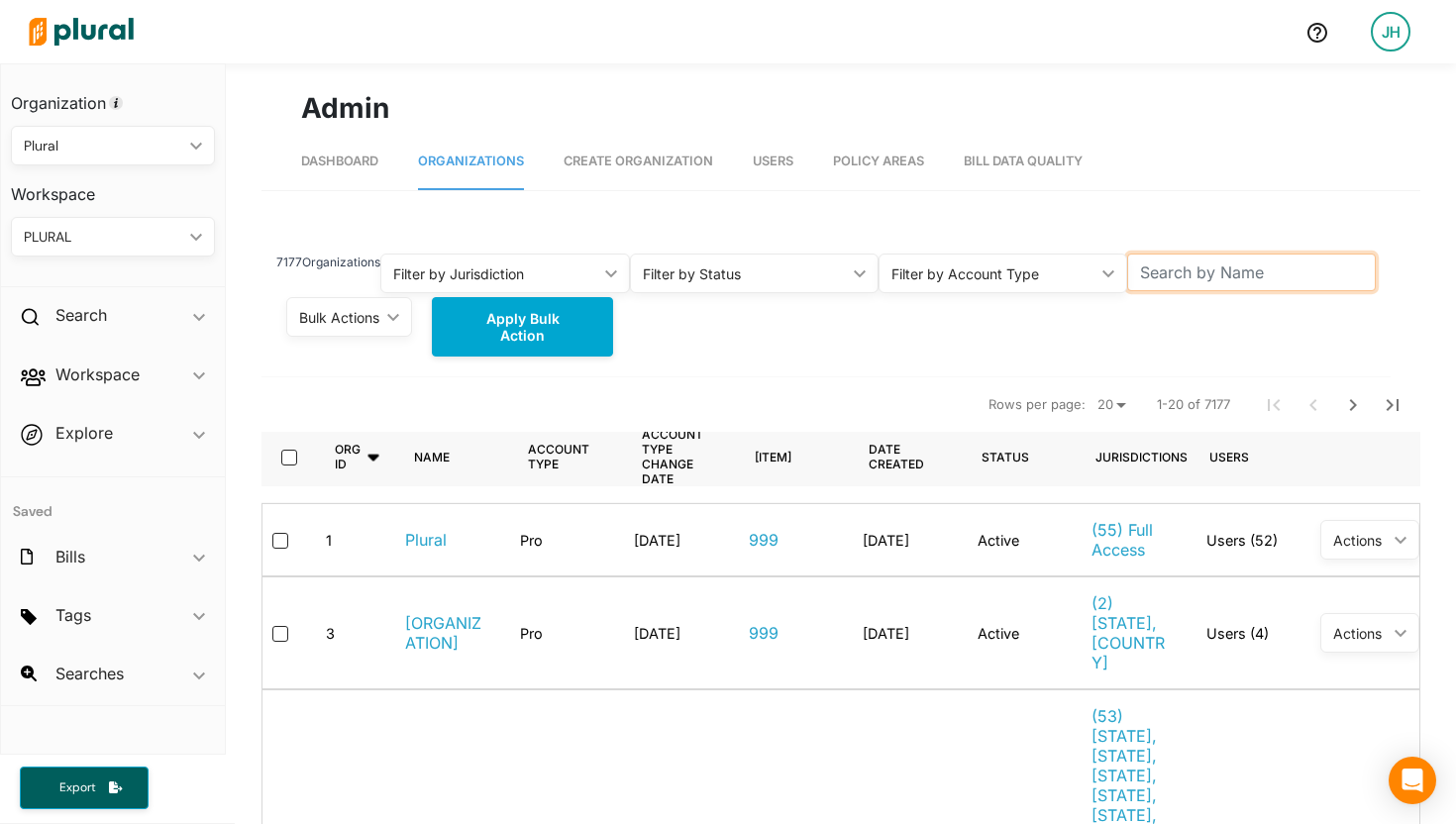 click at bounding box center (1251, 272) 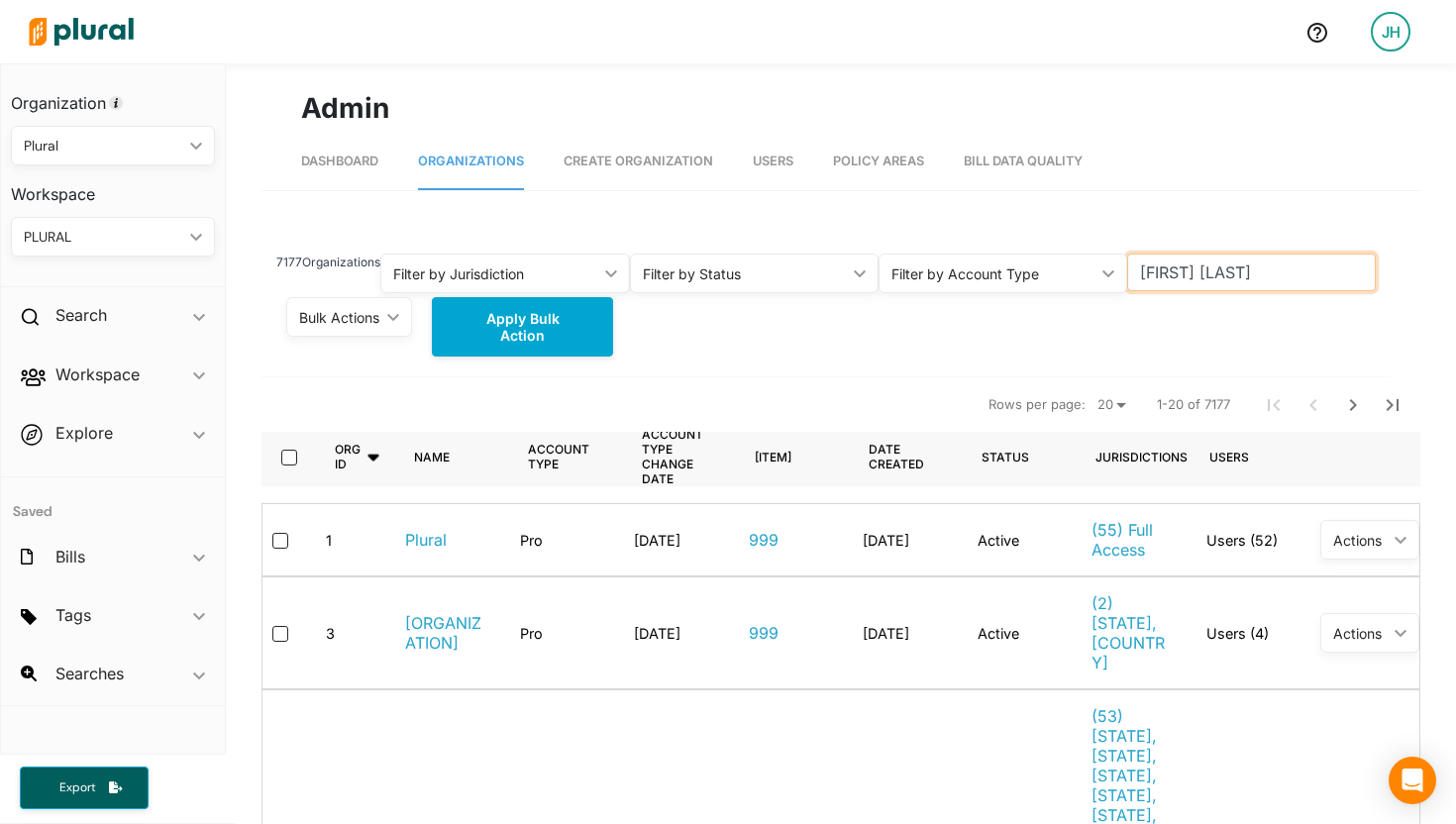 type on "[FIRST] [LAST]" 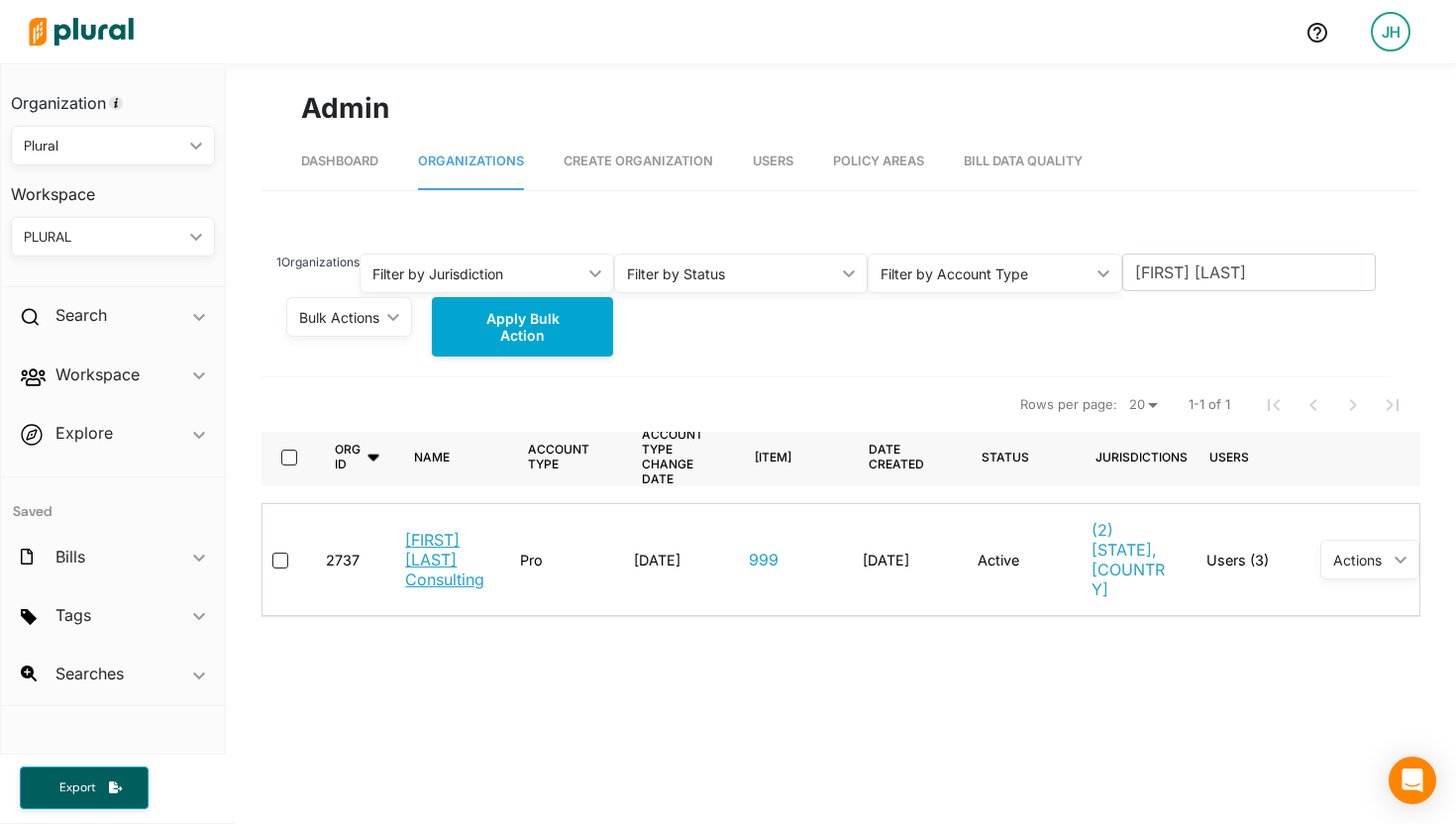 click on "[FIRST] [LAST] Consulting" at bounding box center [447, 560] 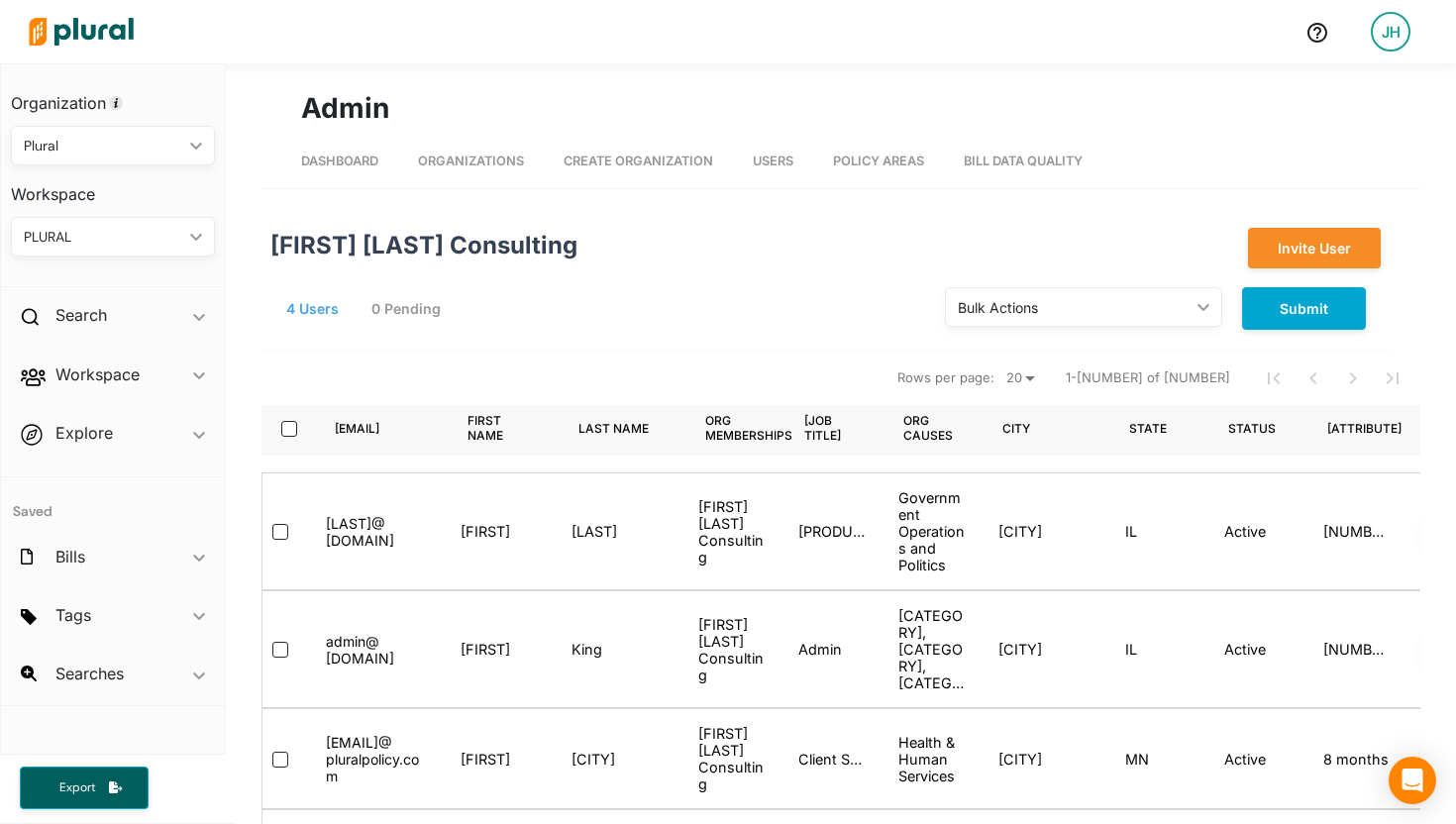 scroll, scrollTop: 0, scrollLeft: 507, axis: horizontal 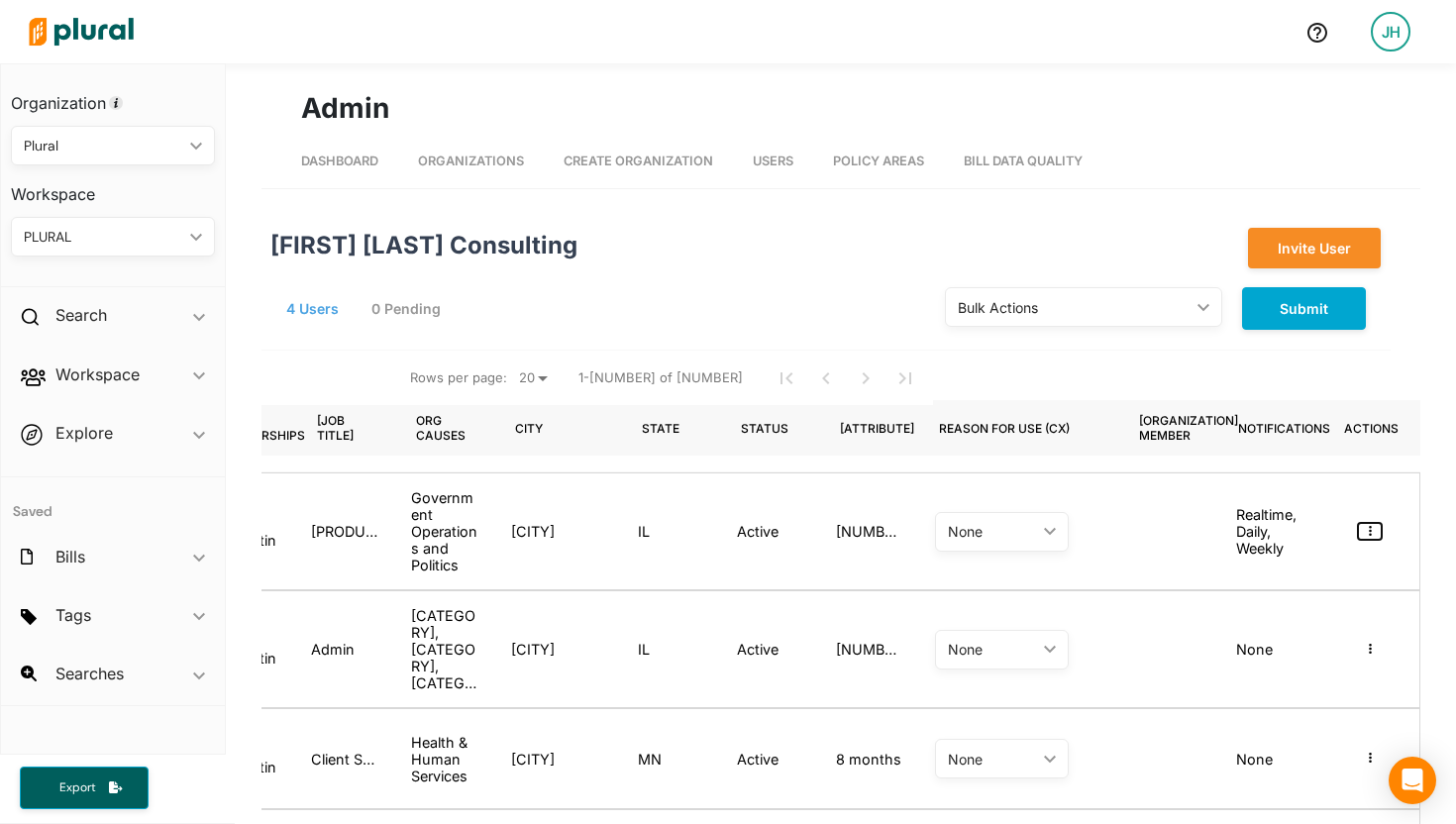 click at bounding box center (1370, 531) 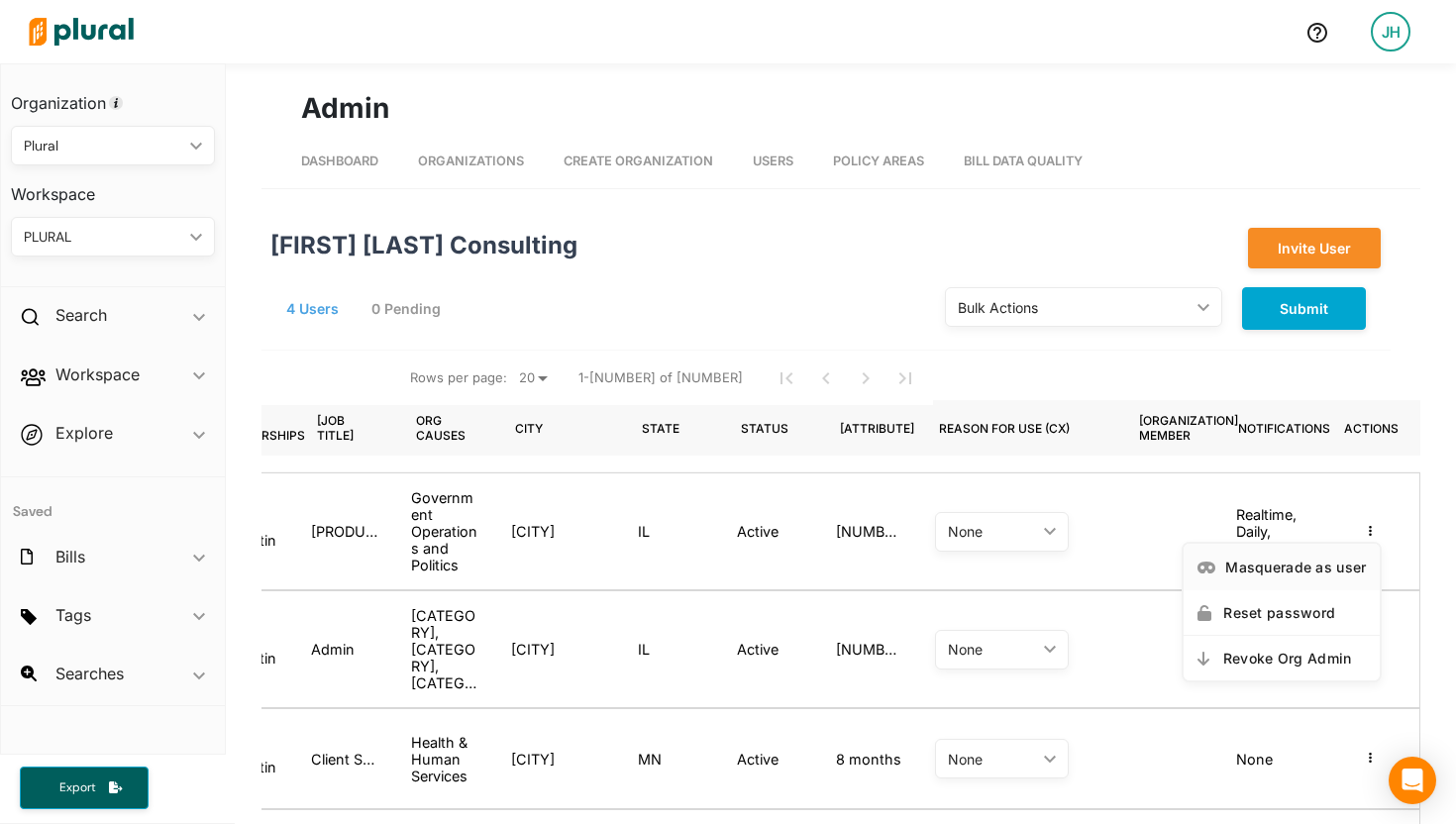 click on "Masquerade as user" at bounding box center [1296, 566] 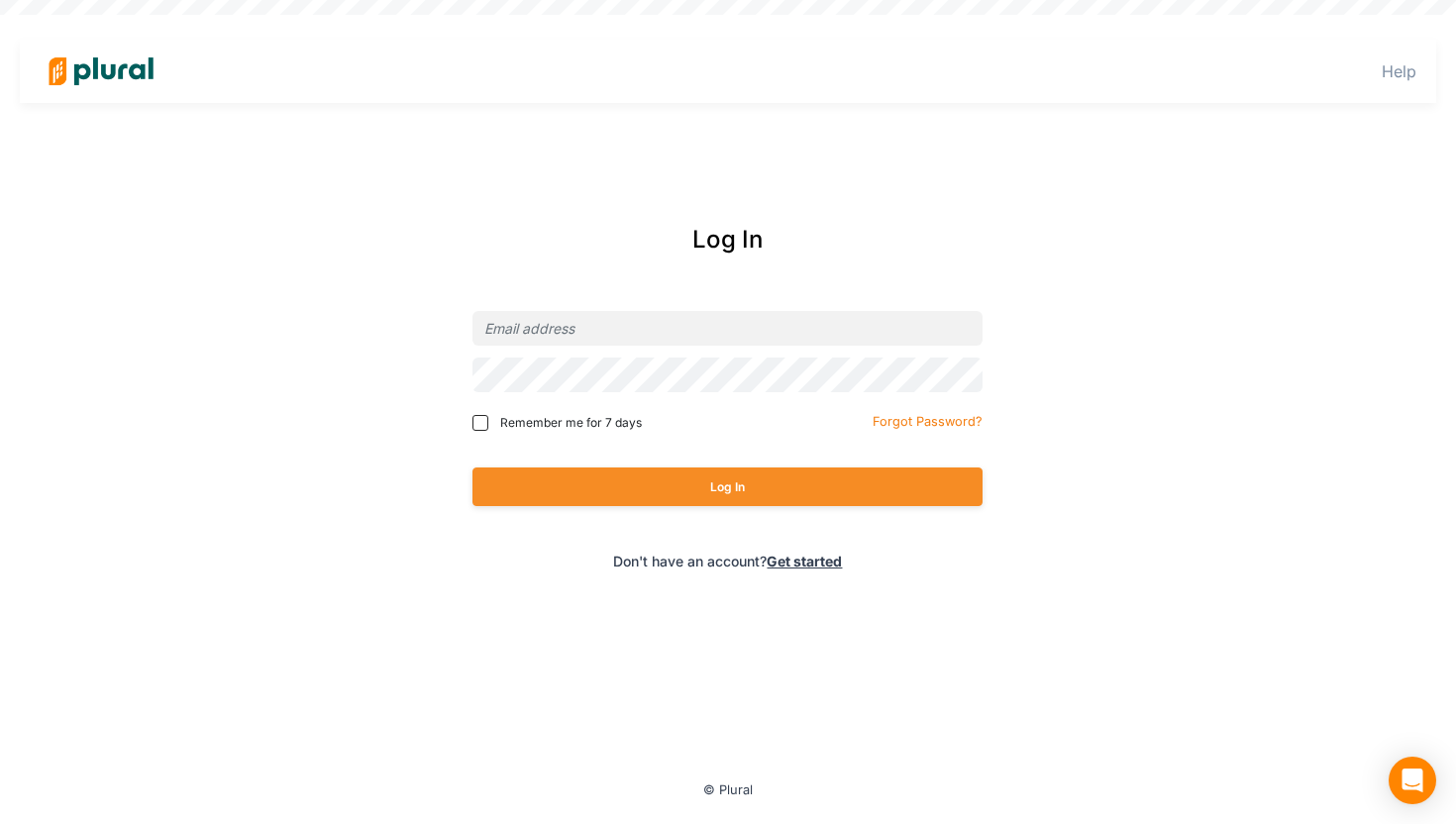 scroll, scrollTop: 0, scrollLeft: 0, axis: both 